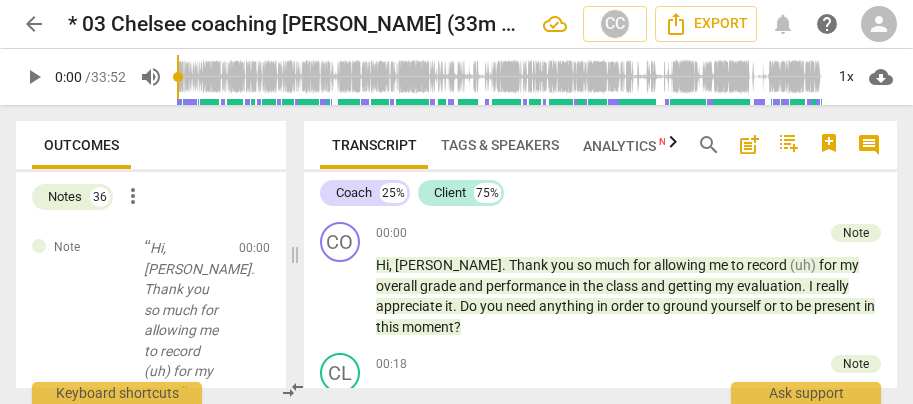scroll, scrollTop: 0, scrollLeft: 0, axis: both 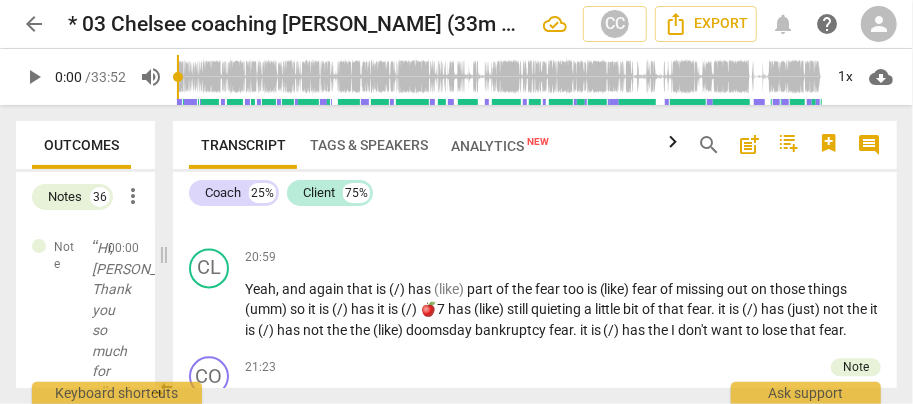 drag, startPoint x: 291, startPoint y: 253, endPoint x: 160, endPoint y: 254, distance: 131.00381 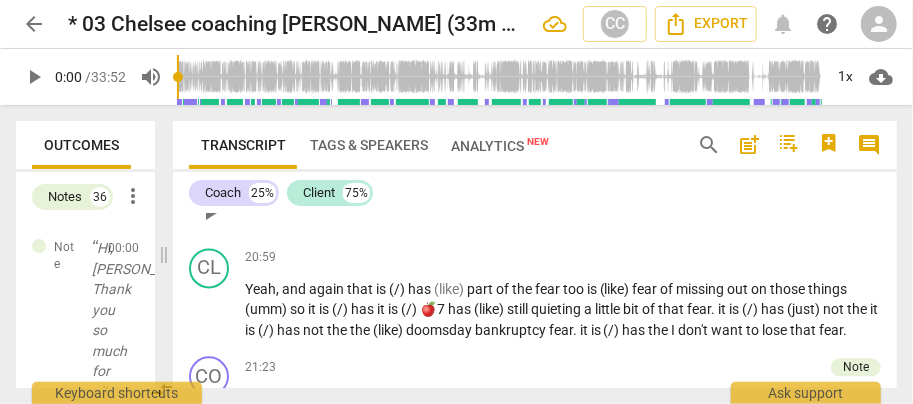 scroll, scrollTop: 4400, scrollLeft: 0, axis: vertical 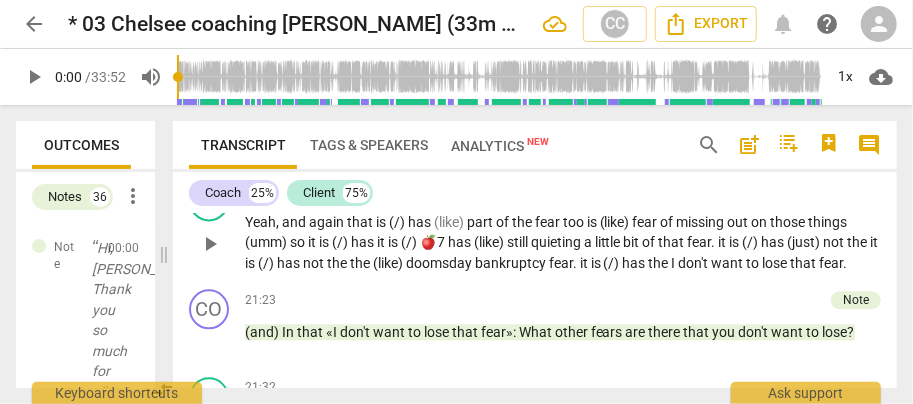 click on "and" at bounding box center [295, 222] 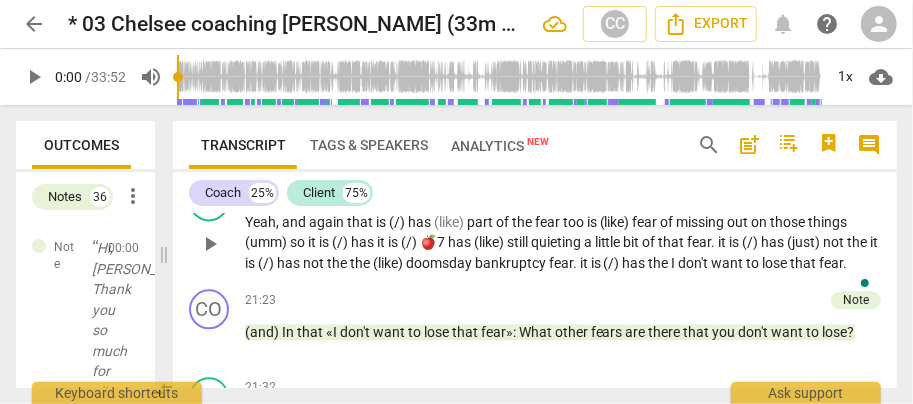 type 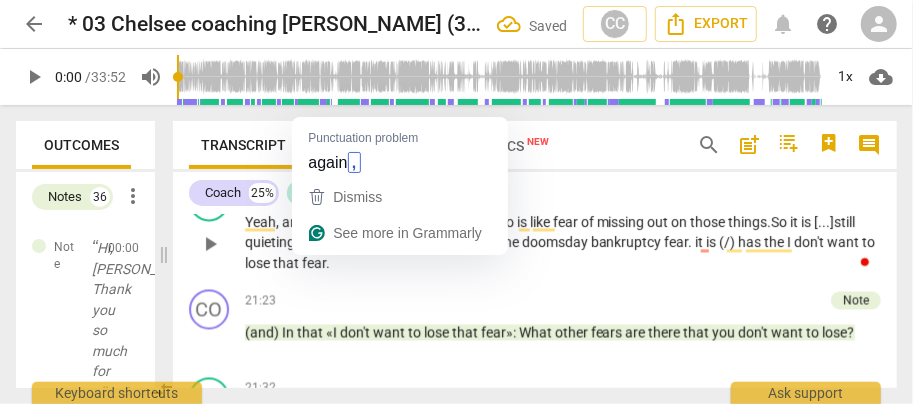 click on "again" at bounding box center (328, 222) 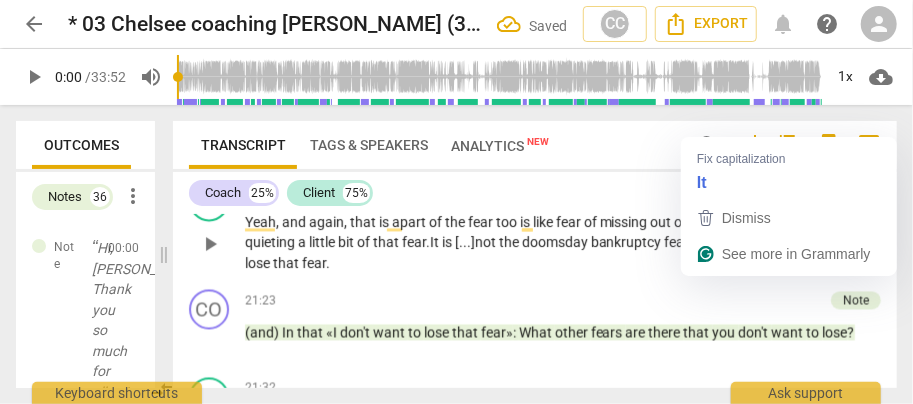 click on "." at bounding box center [692, 242] 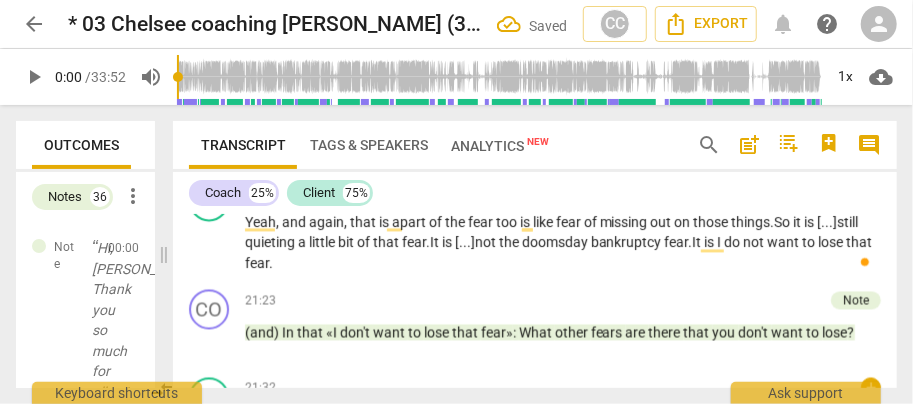 scroll, scrollTop: 4533, scrollLeft: 0, axis: vertical 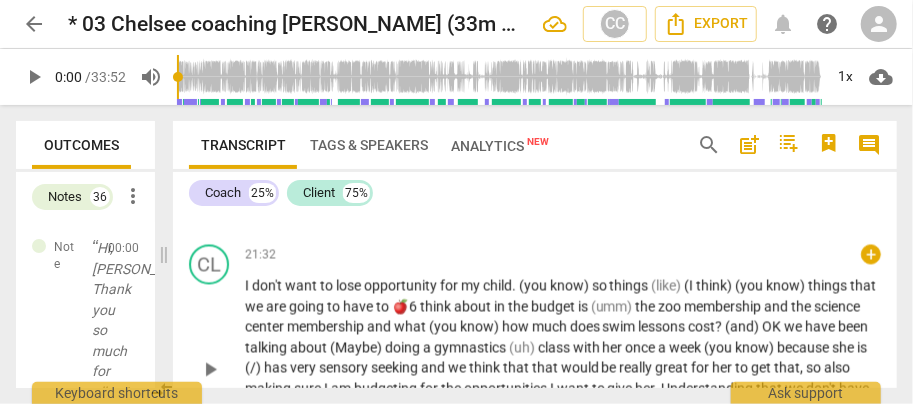 click on "don't" at bounding box center (268, 285) 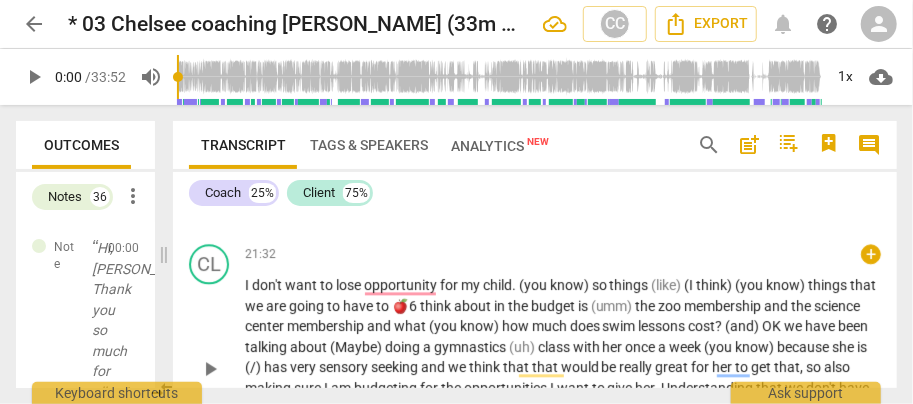 type 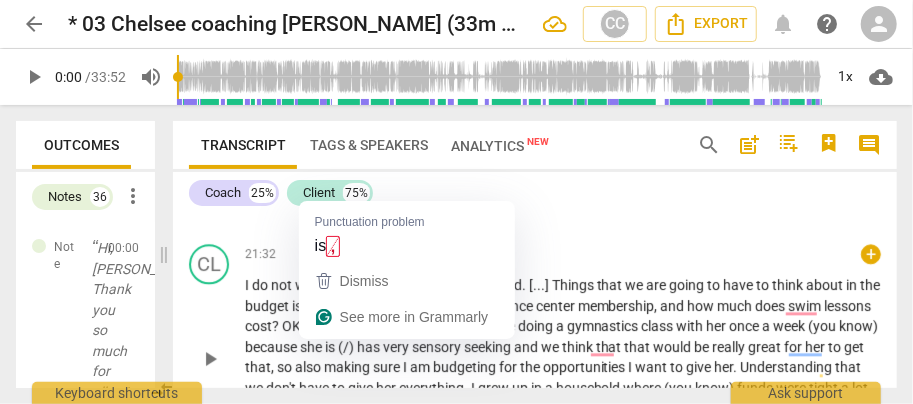 click on "is," at bounding box center (300, 306) 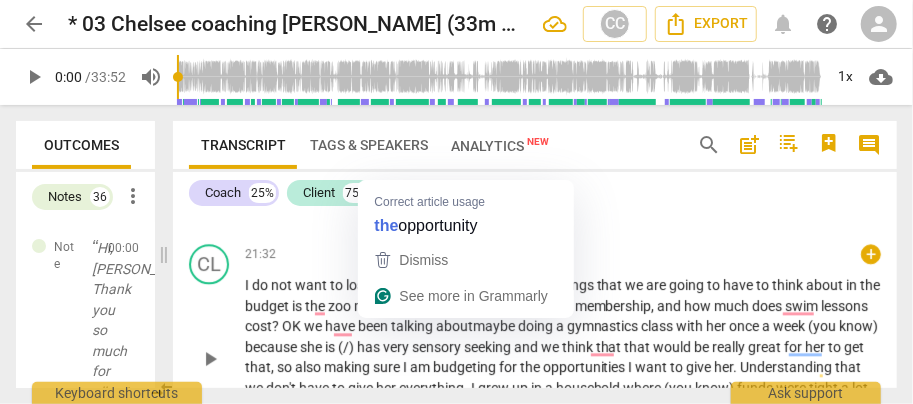 click on "lose" at bounding box center [360, 285] 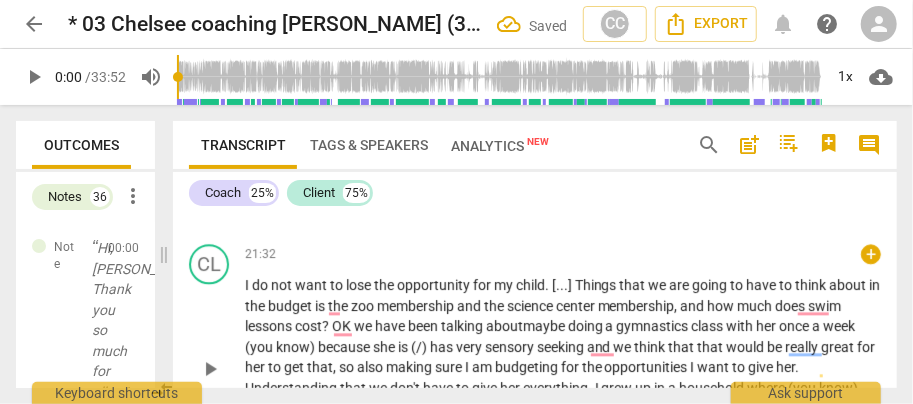 scroll, scrollTop: 4600, scrollLeft: 0, axis: vertical 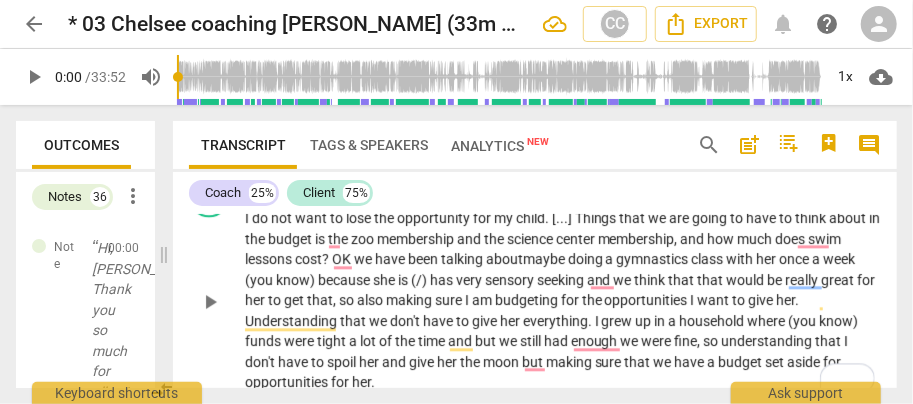 click on "(you" at bounding box center (260, 280) 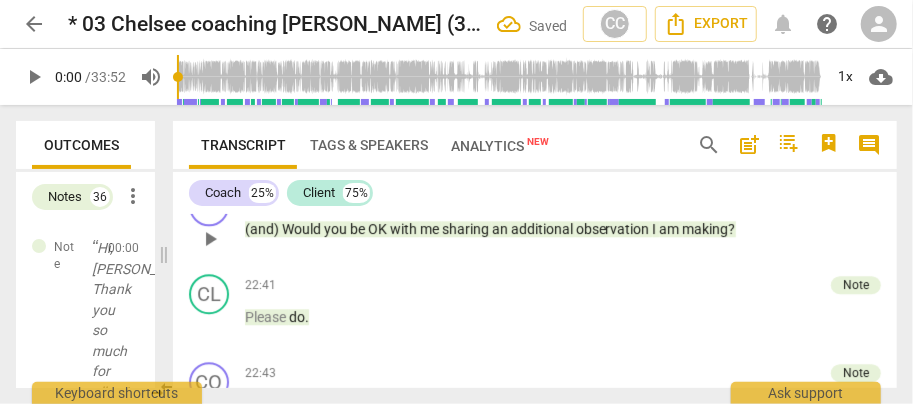 scroll, scrollTop: 4735, scrollLeft: 0, axis: vertical 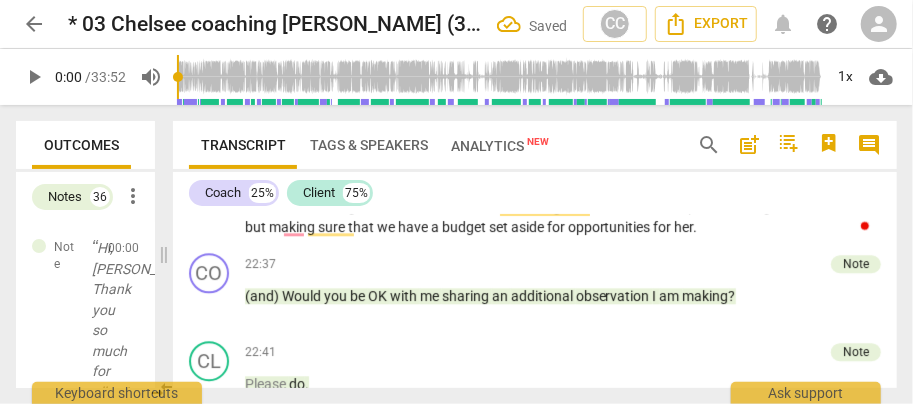 click on "don't" at bounding box center [616, 206] 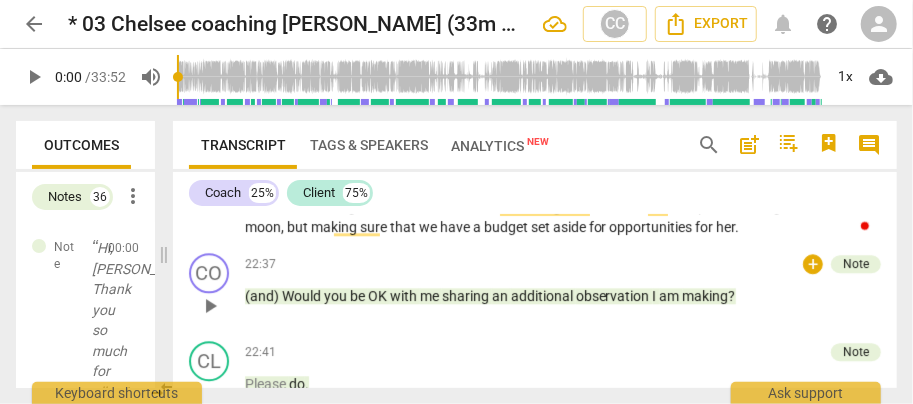 scroll, scrollTop: 4602, scrollLeft: 0, axis: vertical 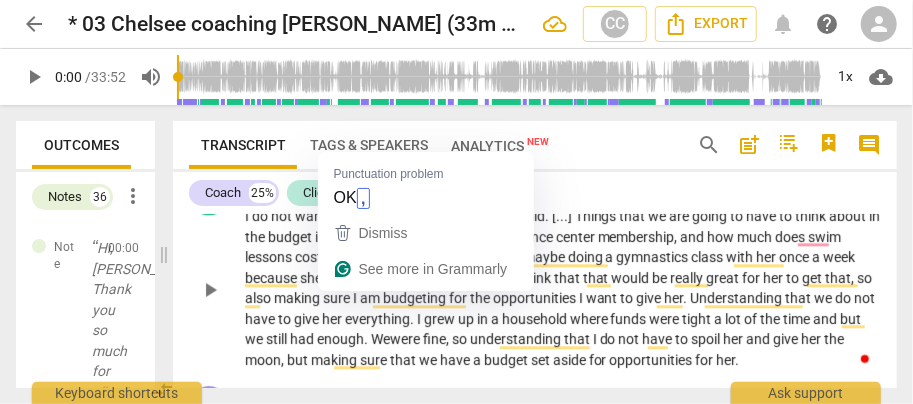 click on "OK" at bounding box center (343, 257) 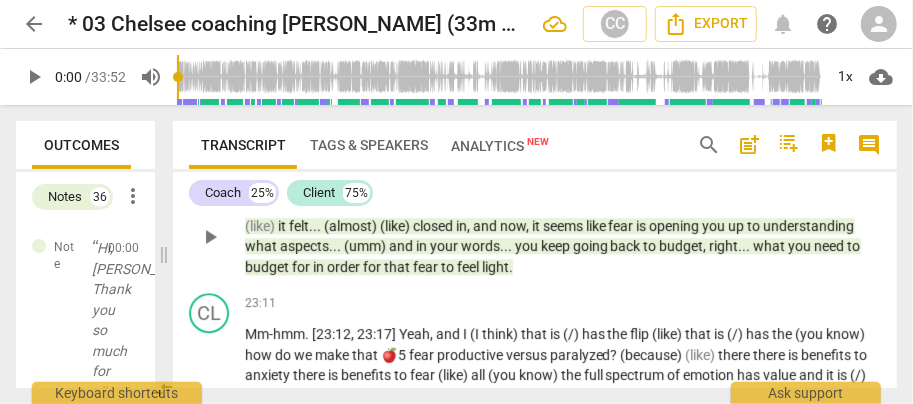 scroll, scrollTop: 5135, scrollLeft: 0, axis: vertical 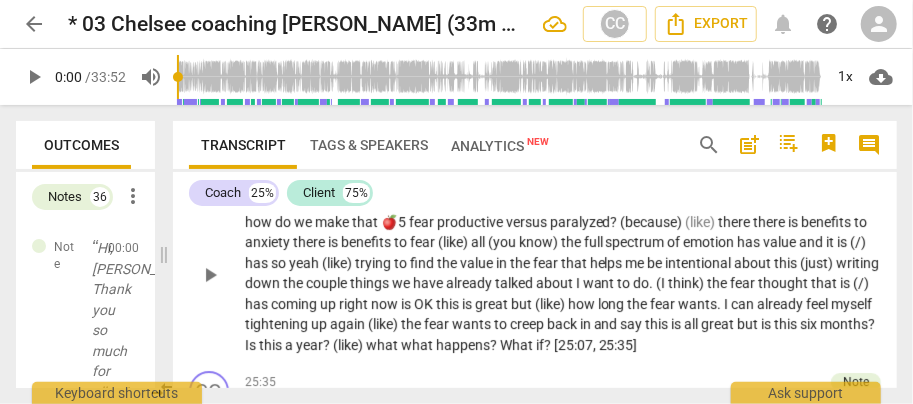 click on "and" at bounding box center [449, 201] 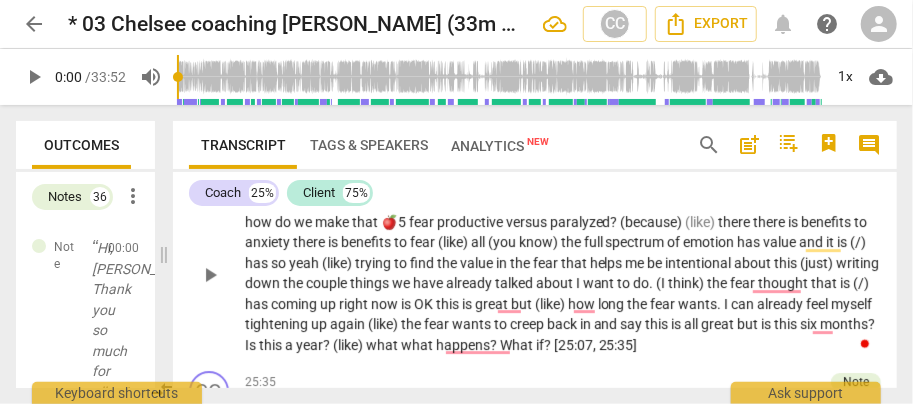 type 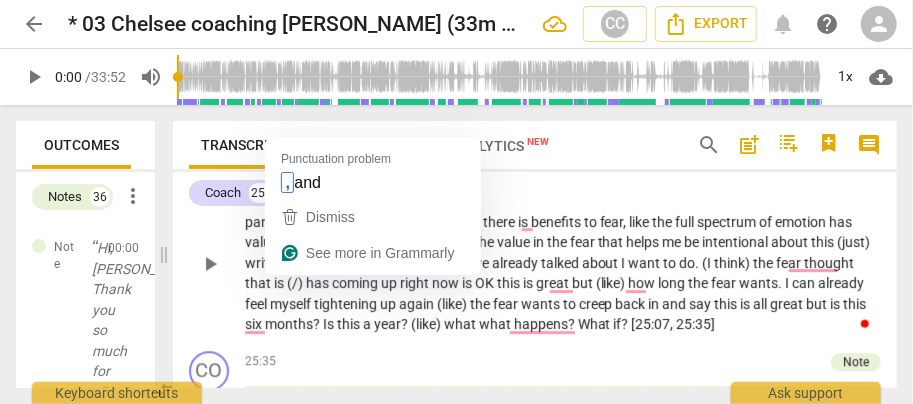 click on "value" at bounding box center [263, 242] 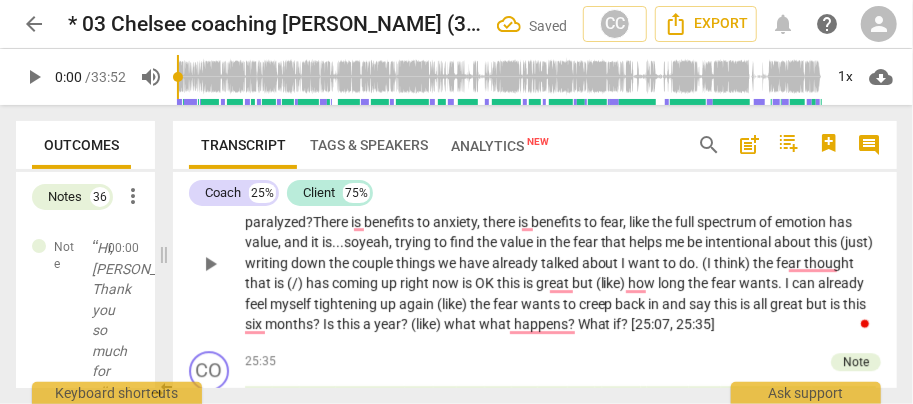 click on "this" at bounding box center [828, 242] 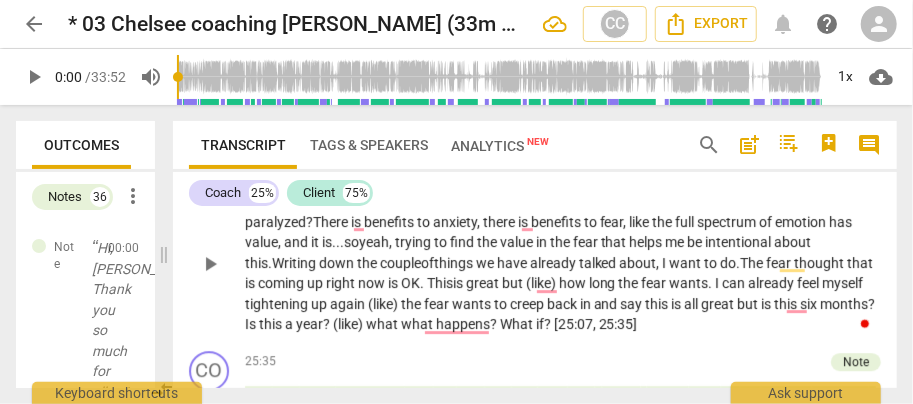 drag, startPoint x: 313, startPoint y: 241, endPoint x: 394, endPoint y: 237, distance: 81.09871 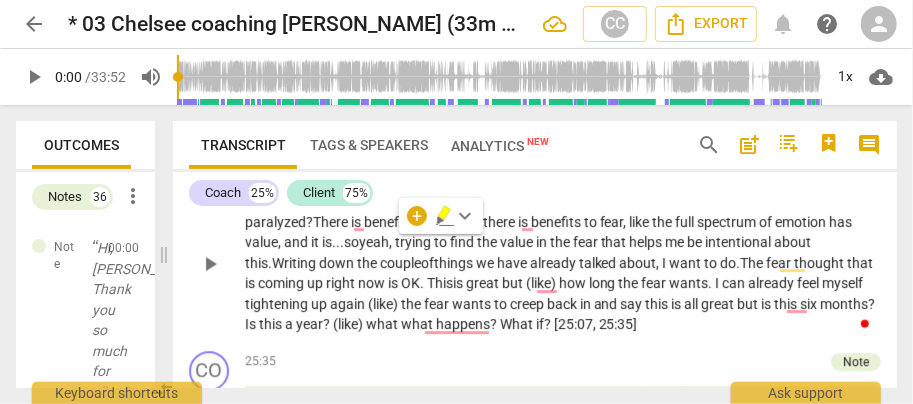 copy on "[23:12 ,   23:17]" 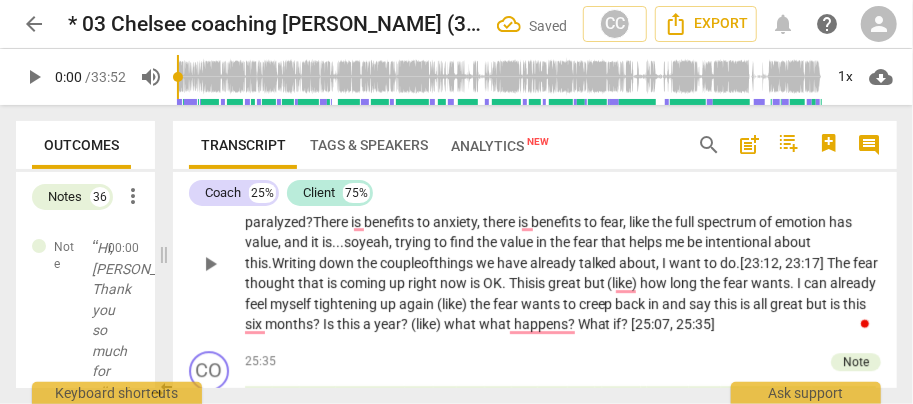 click on ".  [23:12, 23:17] T" at bounding box center [786, 263] 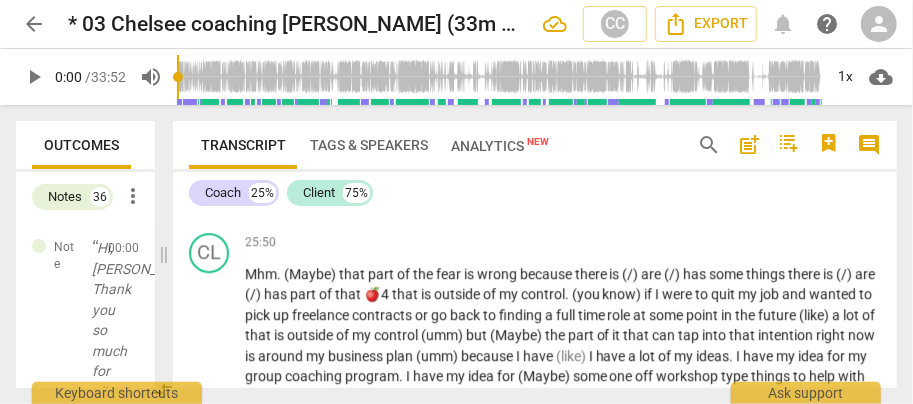 scroll, scrollTop: 5402, scrollLeft: 0, axis: vertical 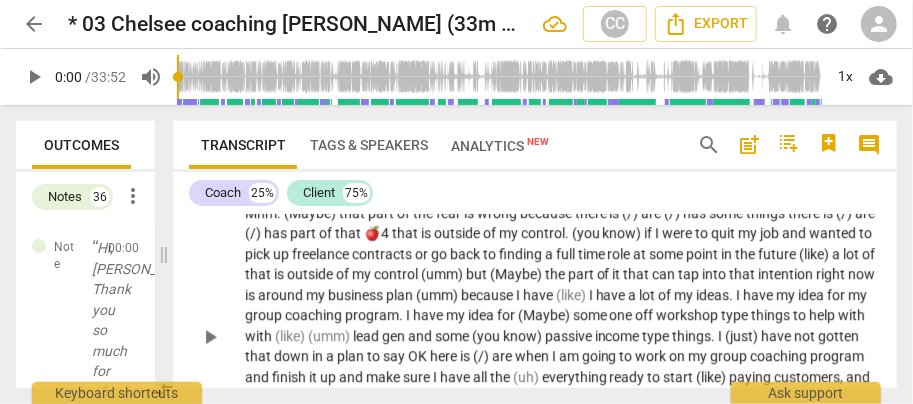 click on "Mhm" at bounding box center (261, 213) 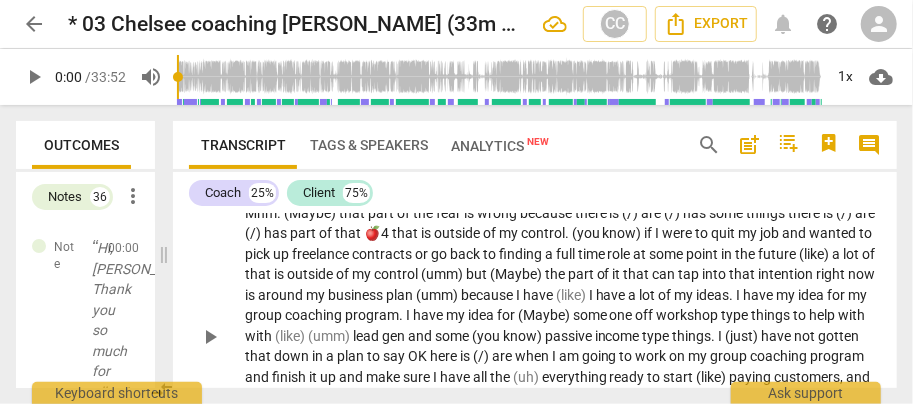 type 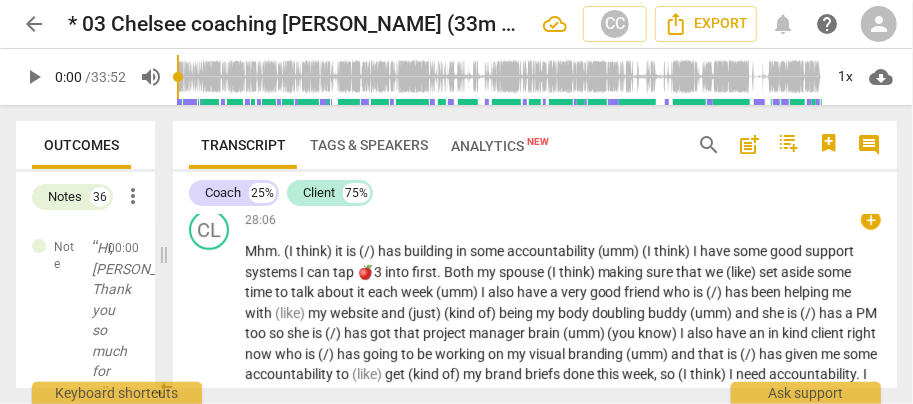 scroll, scrollTop: 5735, scrollLeft: 0, axis: vertical 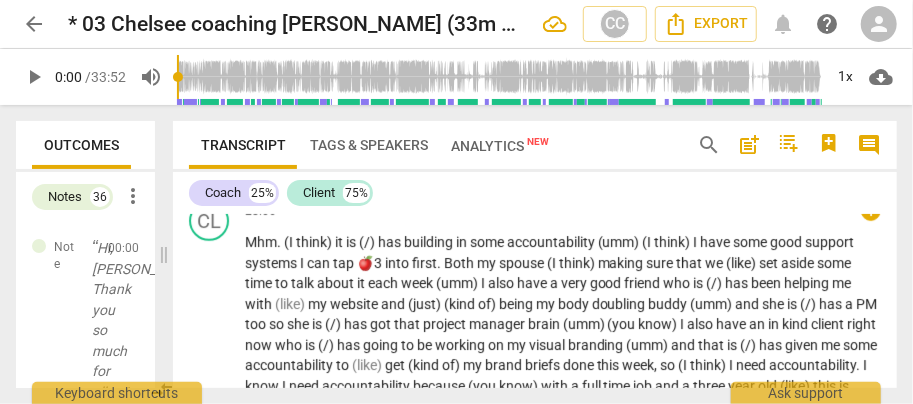 click on "Mhm" at bounding box center (261, 242) 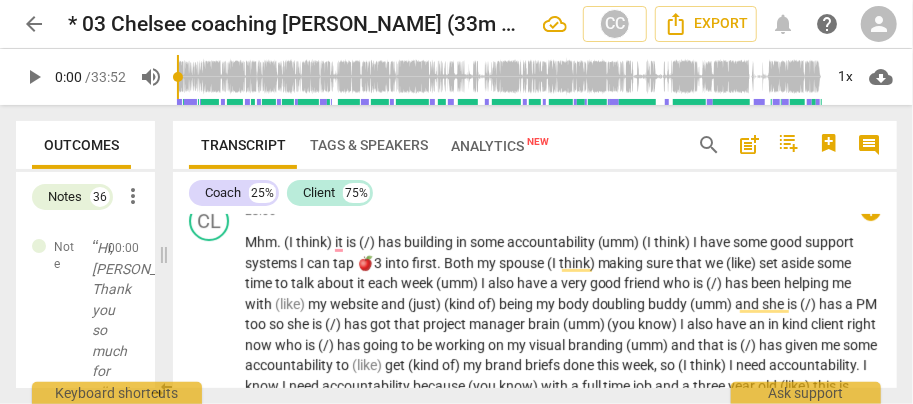 type 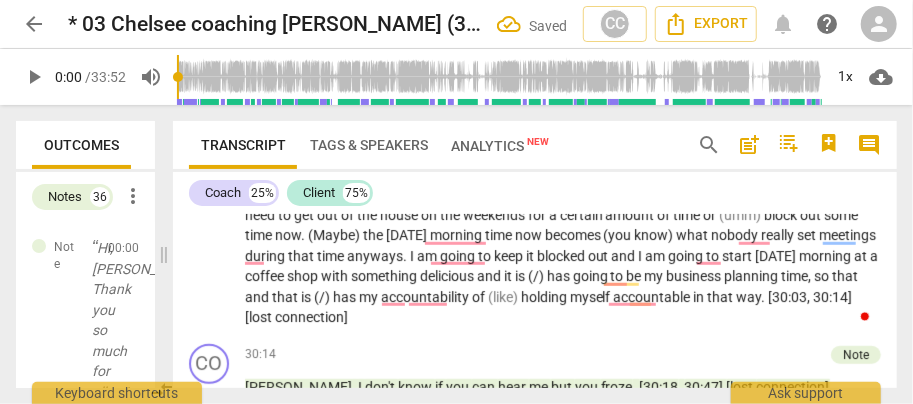 scroll, scrollTop: 5855, scrollLeft: 0, axis: vertical 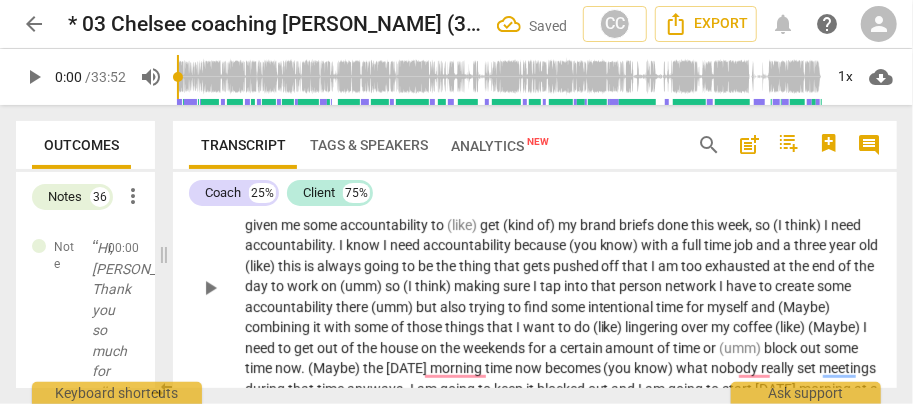 click on "a" at bounding box center [276, 184] 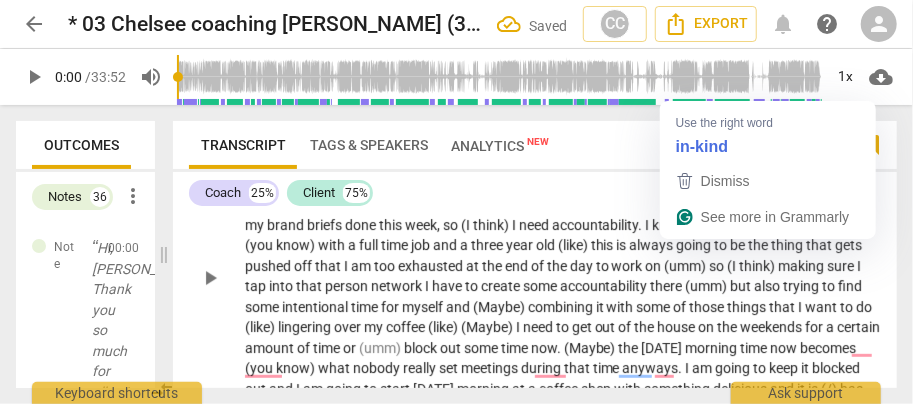 click on "in" at bounding box center [662, 184] 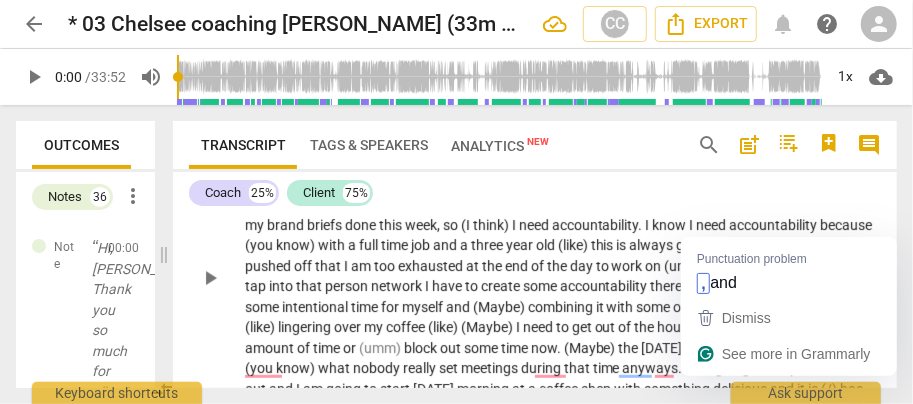 click on "buddy" at bounding box center (789, 163) 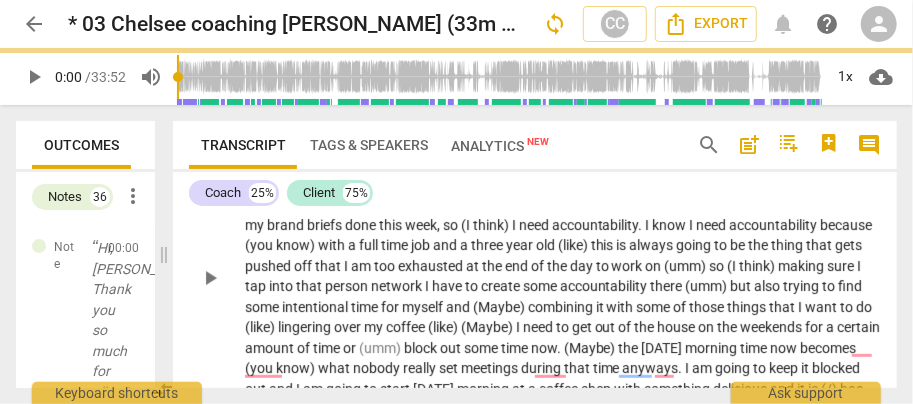 click on "buddy" at bounding box center [789, 163] 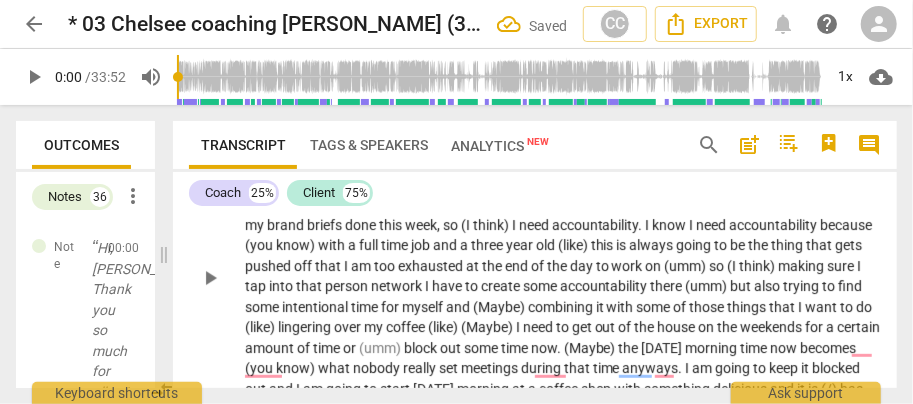 click on "some" at bounding box center [632, 204] 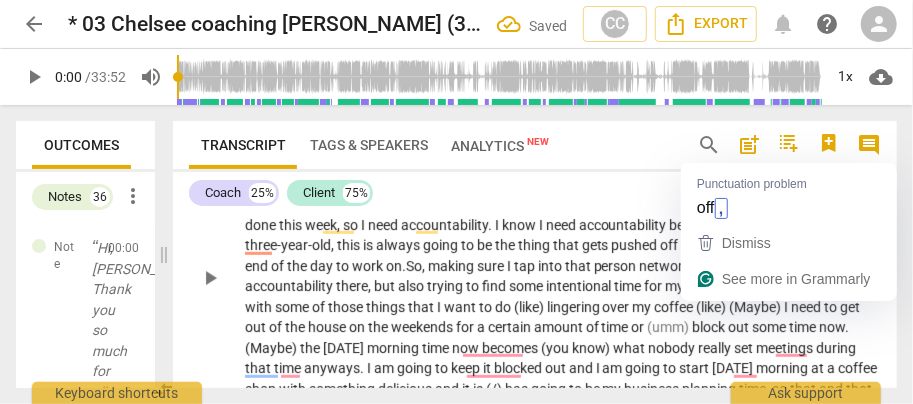 click on "off" at bounding box center (671, 245) 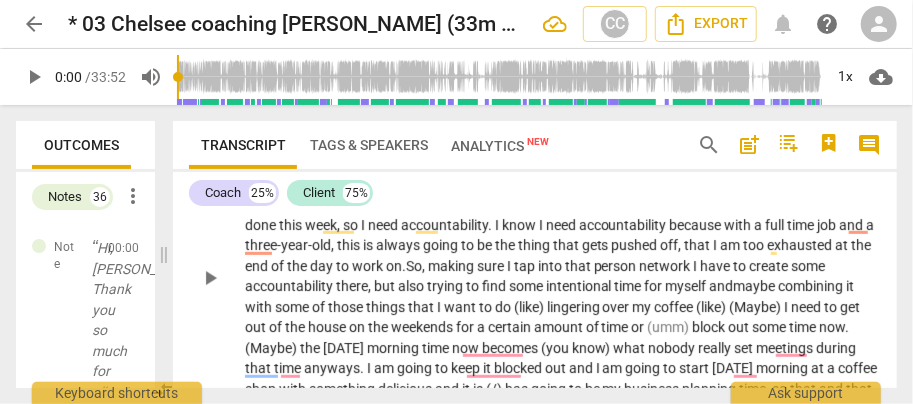 click on "It   is   building   in   some   accountability.   I  have   some   good   support   systems   I   can   tap   into.   First,   both  my   spouse   making   sure   that   we   set   aside   some   time   to   talk   about   it   each   week.   I  also   have   a   very   good   friend   who   has   been   helping   me   with   my   website   and   kind   of   being   my   body   doubling   buddy,   and   she   is   a   PM   too,   so   she  ha s   got   that   project   manager   brain.   I  also   have   an   in- kind   client   right   now   who   is   going   to   be   working   on   my   visual   branding,   and   that   has   given   me   some   accountability   to   get   my   brand   briefs   done   this   week ,   so   I   need   accountability .   I   know   I   need   accountability   because   with   a   full   time   job   and   a   three- year- old,   this   is   always   going   to   be   the   thing   that   gets   pushed   off,   that   I   am   too   exhausted   at   the   end   of   the" at bounding box center [563, 276] 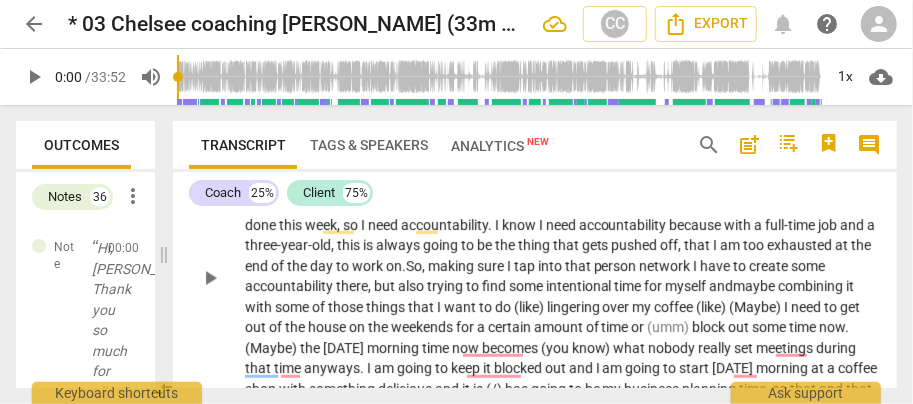 click on "do" at bounding box center (504, 307) 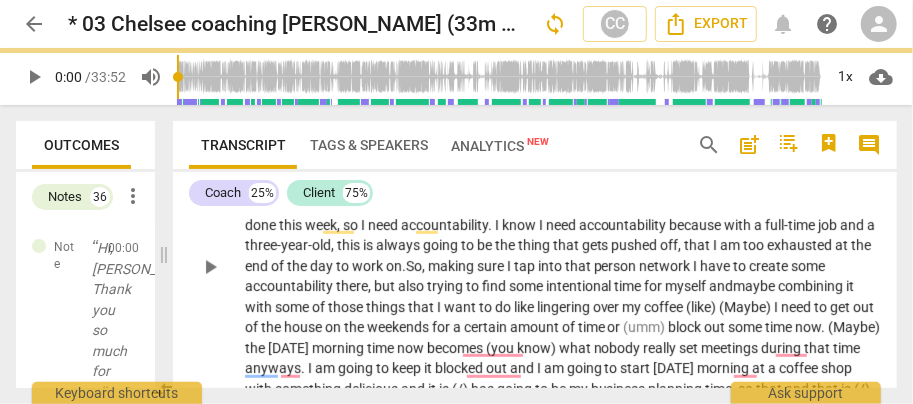 scroll, scrollTop: 5988, scrollLeft: 0, axis: vertical 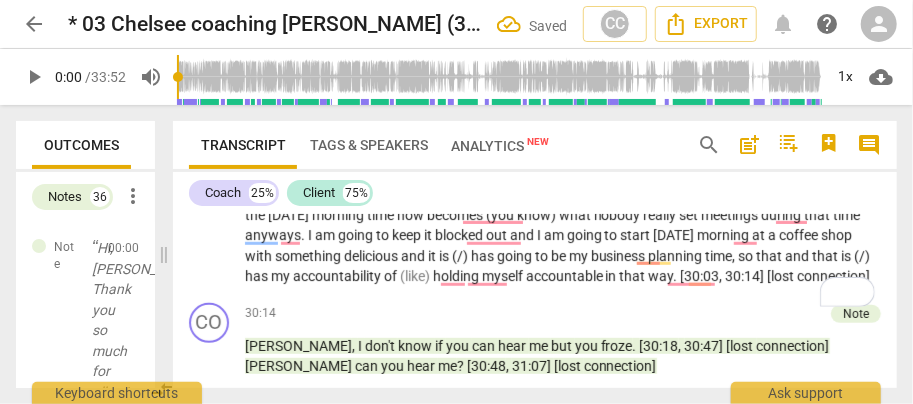 click on "It   is   building   in   some   accountability.   I  have   some   good   support   systems   I   can   tap   into.   First,   both  my   spouse   making   sure   that   we   set   aside   some   time   to   talk   about   it   each   week.   I  also   have   a   very   good   friend   who   has   been   helping   me   with   my   website   and   kind   of   being   my   body   doubling   buddy,   and   she   is   a   PM   too,   so   she  ha s   got   that   project   manager   brain.   I  also   have   an   in- kind   client   right   now   who   is   going   to   be   working   on   my   visual   branding,   and   that   has   given   me   some   accountability   to   get   my   brand   briefs   done   this   week ,   so   I   need   accountability .   I   know   I   need   accountability   because   with   a   full- time   job   and   a   three- year- old,   this   is   always   going   to   be   the   thing   that   gets   pushed   off,   that   I   am   too   exhausted   at   the   end   of   the" at bounding box center (563, 133) 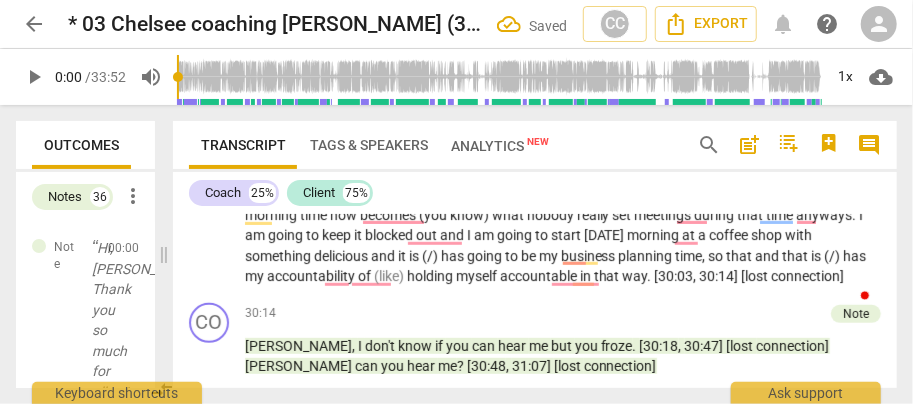 click on "do" at bounding box center [504, 174] 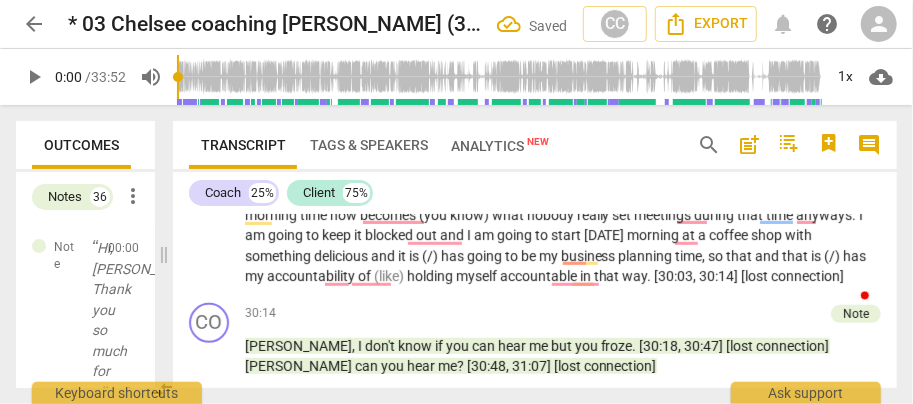 click on "." at bounding box center (741, 194) 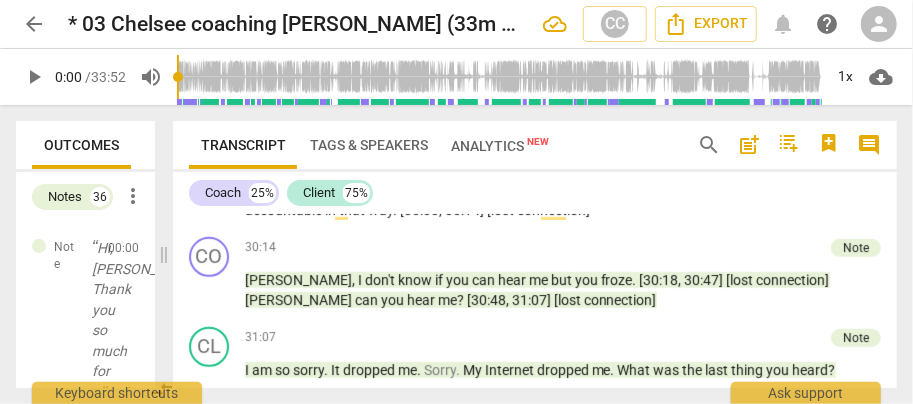 scroll, scrollTop: 6055, scrollLeft: 0, axis: vertical 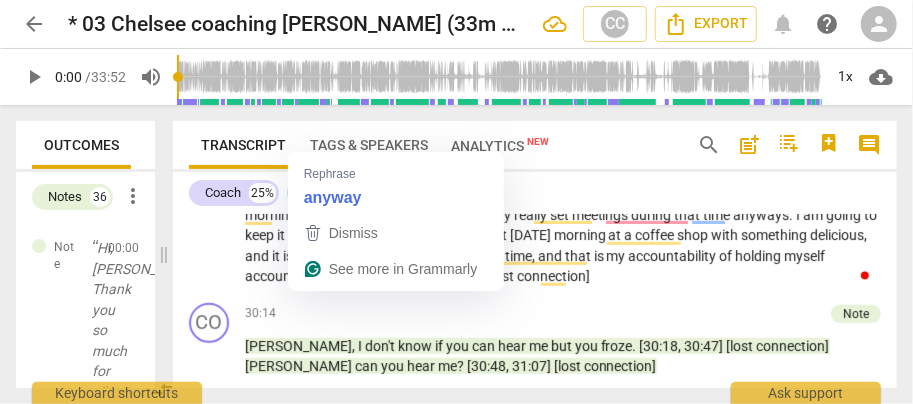 click on "anyways" at bounding box center (762, 215) 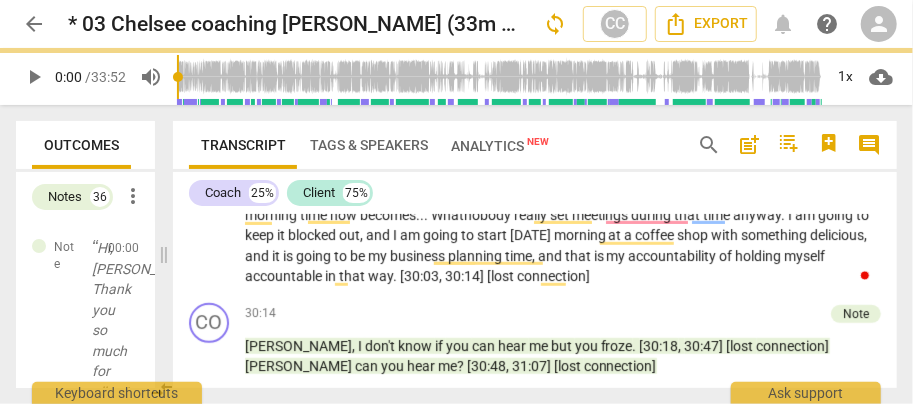 scroll, scrollTop: 5855, scrollLeft: 0, axis: vertical 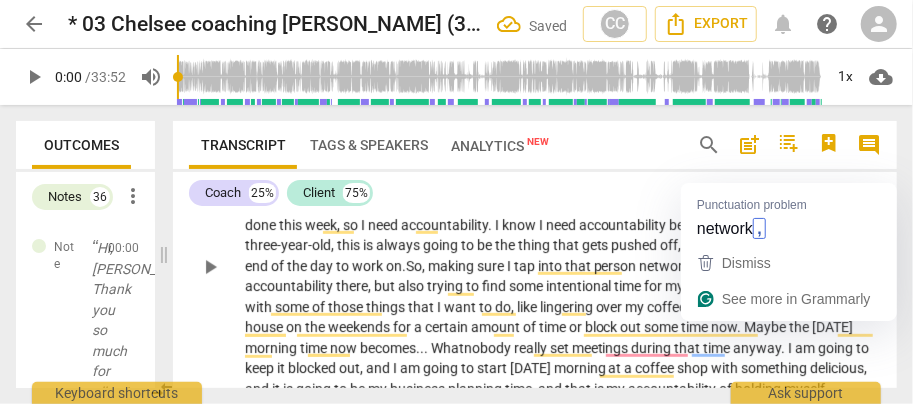 click on "network" at bounding box center [667, 266] 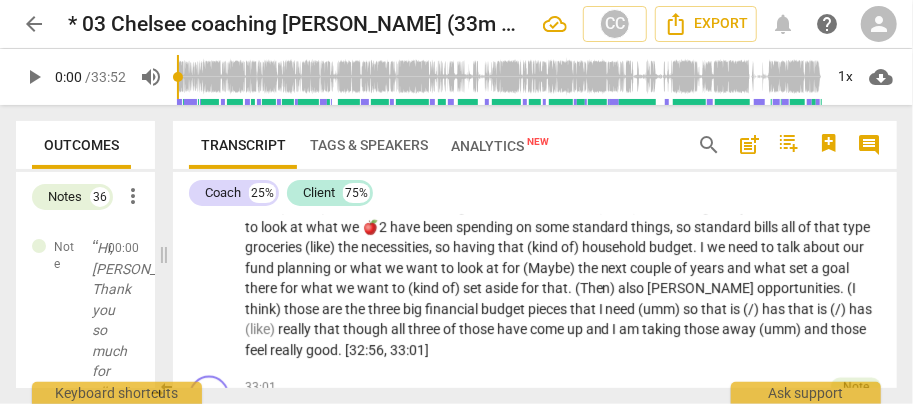 scroll, scrollTop: 6655, scrollLeft: 0, axis: vertical 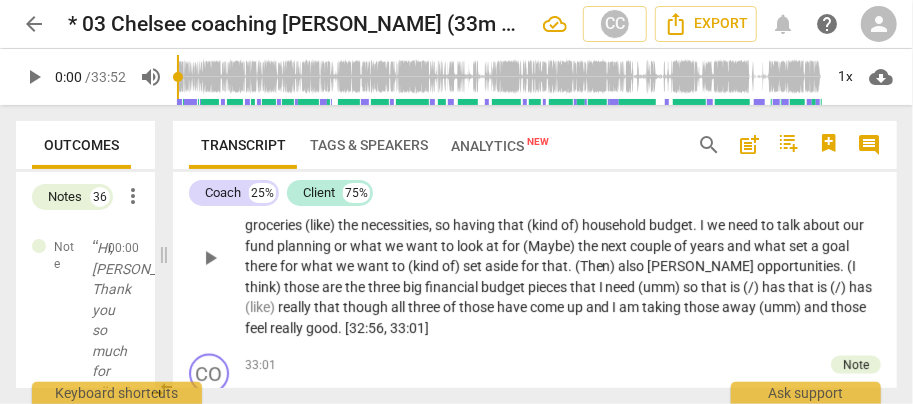 click on "Yeah" at bounding box center [262, 184] 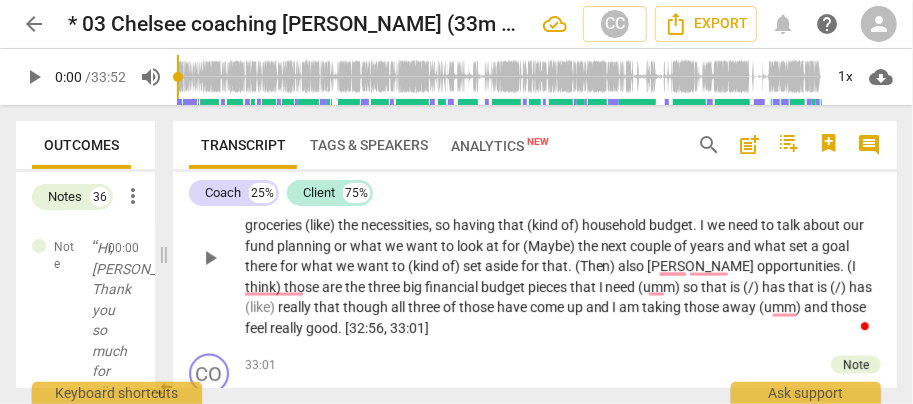 type 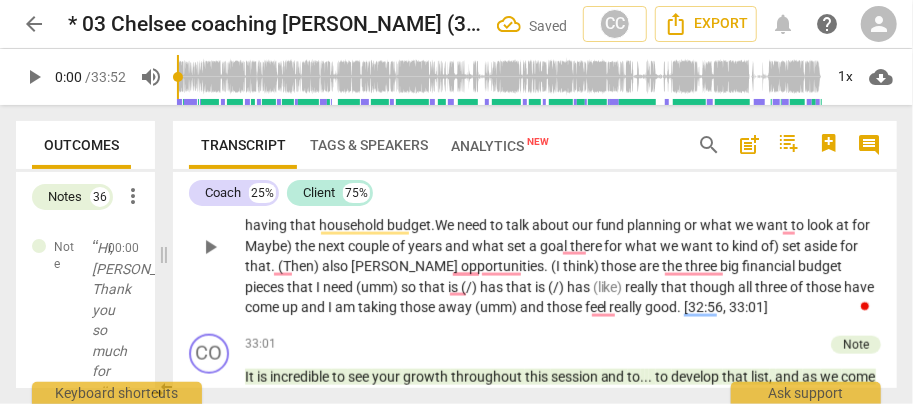 click on "Maybe)" at bounding box center [270, 246] 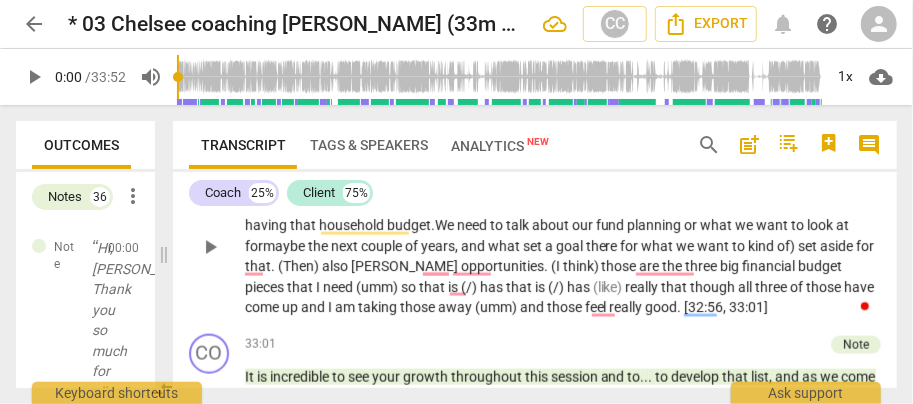 click on "what" at bounding box center [505, 246] 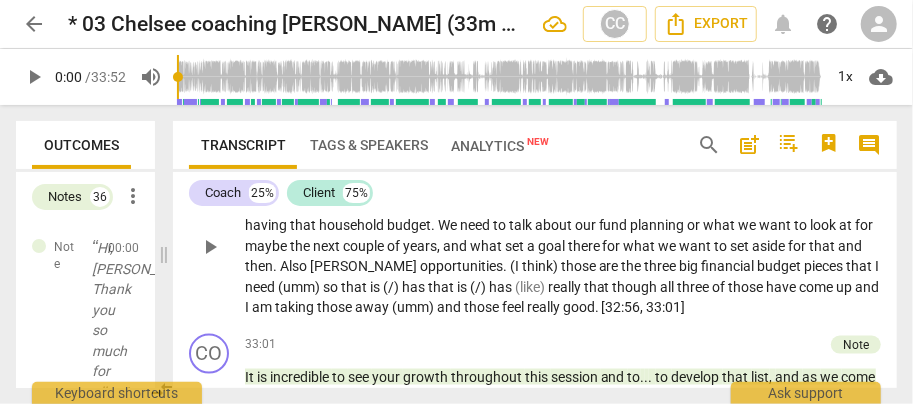 click on "Yeah .   We   have   been   building   it   this   whole   time ,   so   I   am   taking   away   that   I   need   to   look   at   what   we   have   been   spending   on   some   standard   things ,   so   standard   bills ,   all   of   that   type ,   groceries ,   the   necessities ,   so   having   that   household   budget .   We   need   to   talk   about   our   fund   planning   or   what   we   want   to   look   at   for   maybe   the   next   couple   of   years ,   and   what   set   a   goal   there   for   what   we   want   to   set   aside   for   that   and   then .   Also   Mabel   opportunities .   (I   think)   those   are   the   three   big   financial   budget   pieces   that   I   need   (umm)   so   that   is   (/)   has   that   is   (/)   has   (like)   really   that   though   all   three   of   those   have   come   up   and   I   am   taking   those   away   (umm)   and   those   feel   really   good .   [32:56 ,   33:01]" at bounding box center [563, 246] 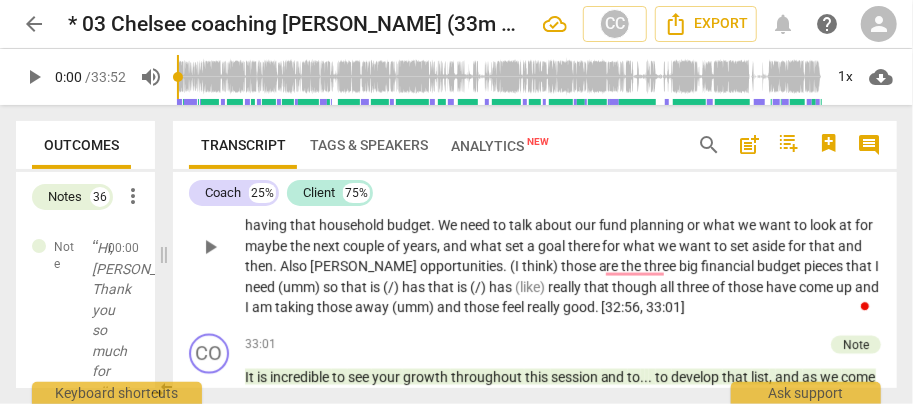 click on "." at bounding box center (276, 266) 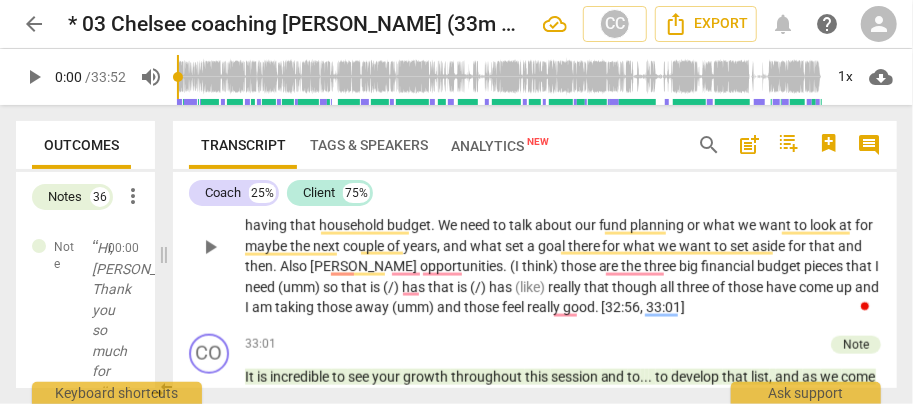 type 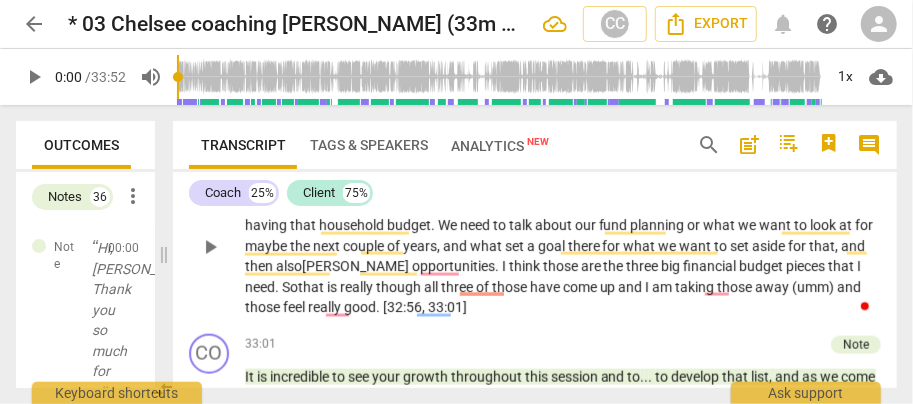 click on "up" at bounding box center [609, 287] 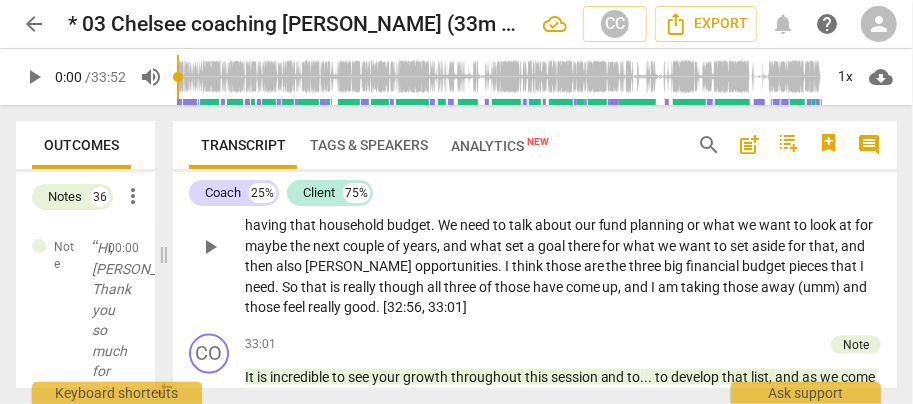 scroll, scrollTop: 6722, scrollLeft: 0, axis: vertical 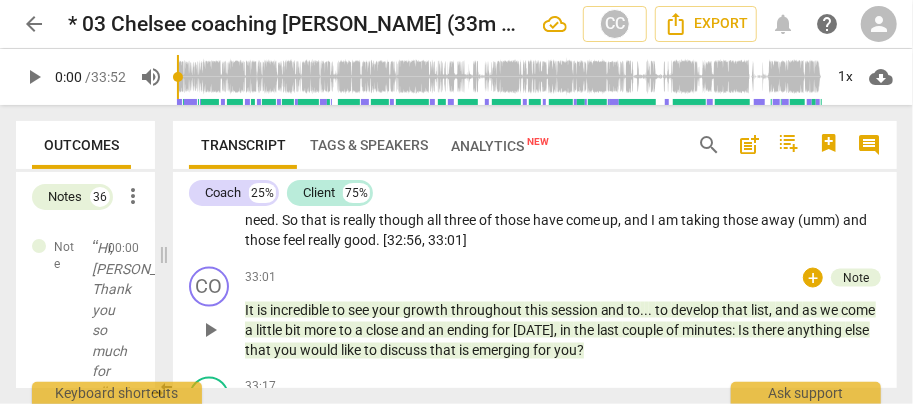 drag, startPoint x: 276, startPoint y: 302, endPoint x: 403, endPoint y: 360, distance: 139.61734 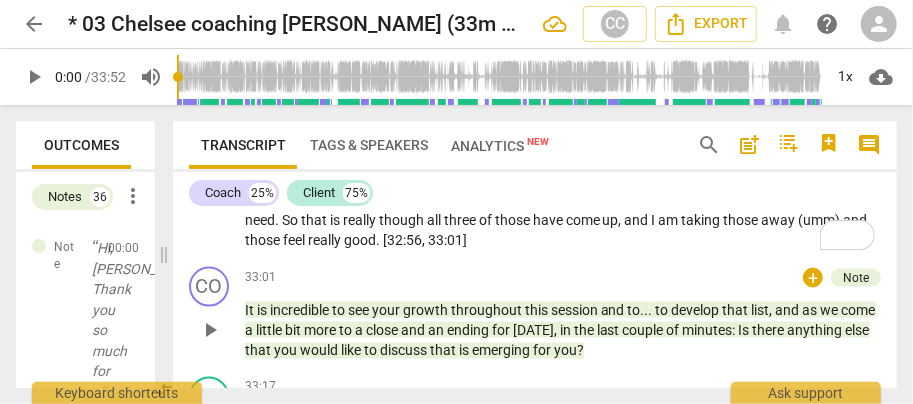 type 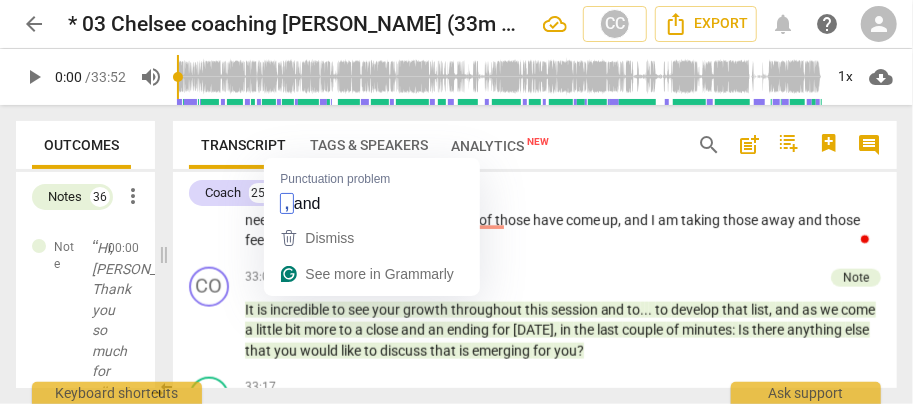 click on "away" at bounding box center [780, 220] 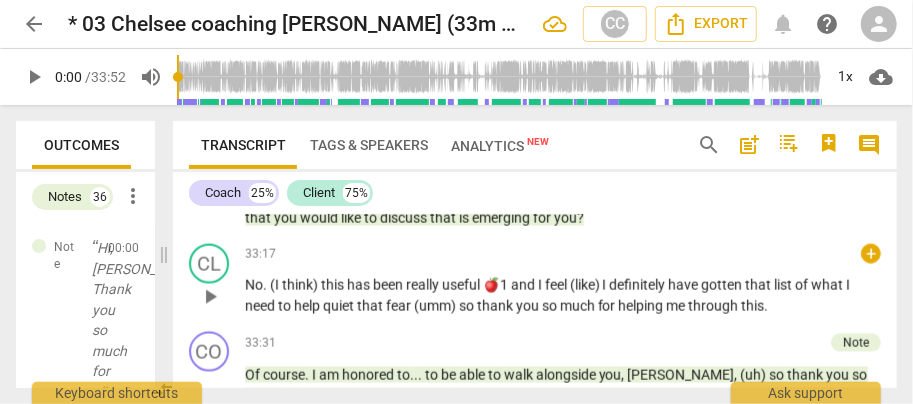 scroll, scrollTop: 6922, scrollLeft: 0, axis: vertical 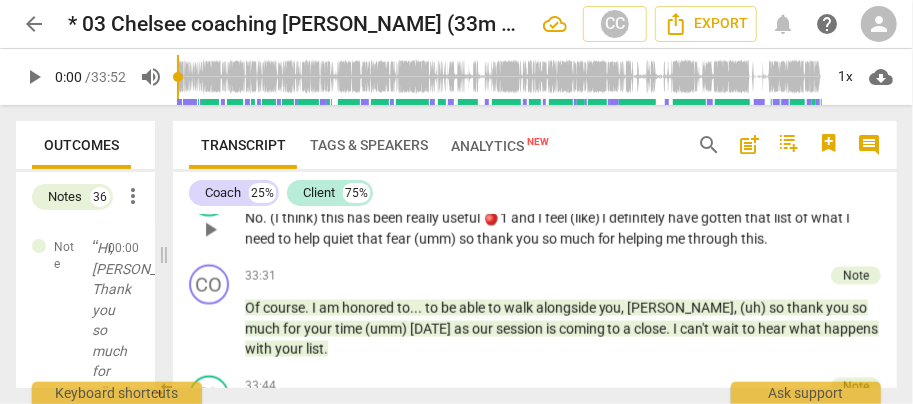 click on "No" at bounding box center [254, 218] 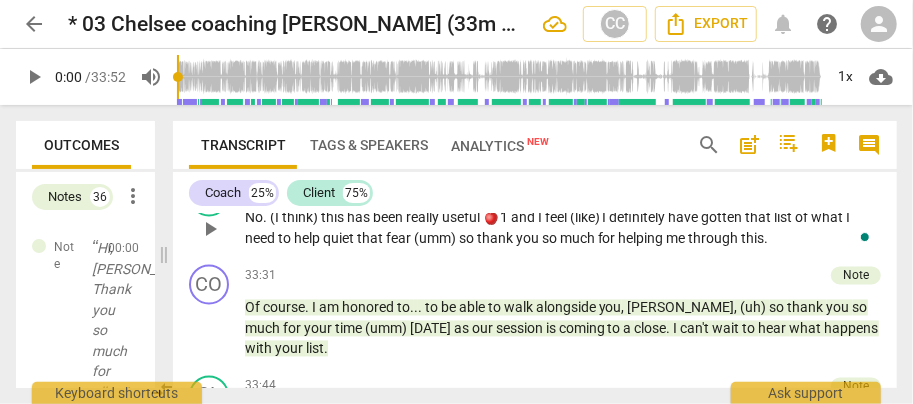 type 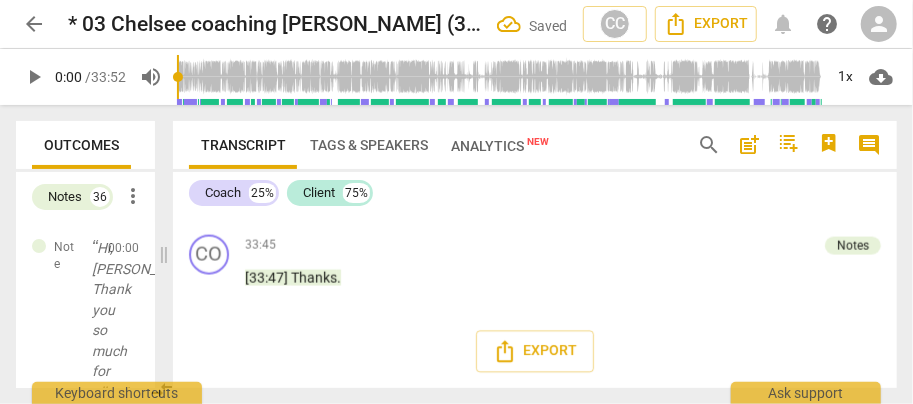scroll, scrollTop: 7188, scrollLeft: 0, axis: vertical 